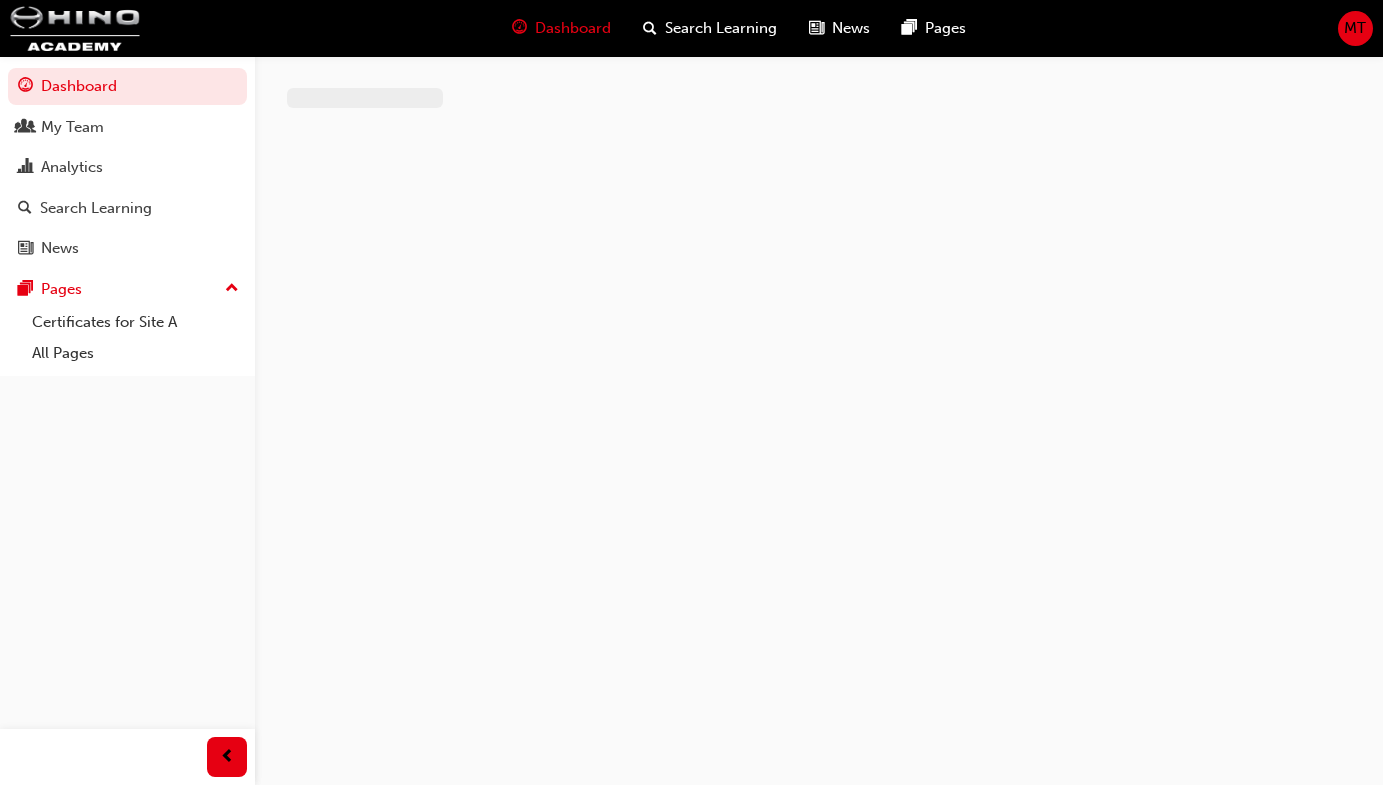 scroll, scrollTop: 0, scrollLeft: 0, axis: both 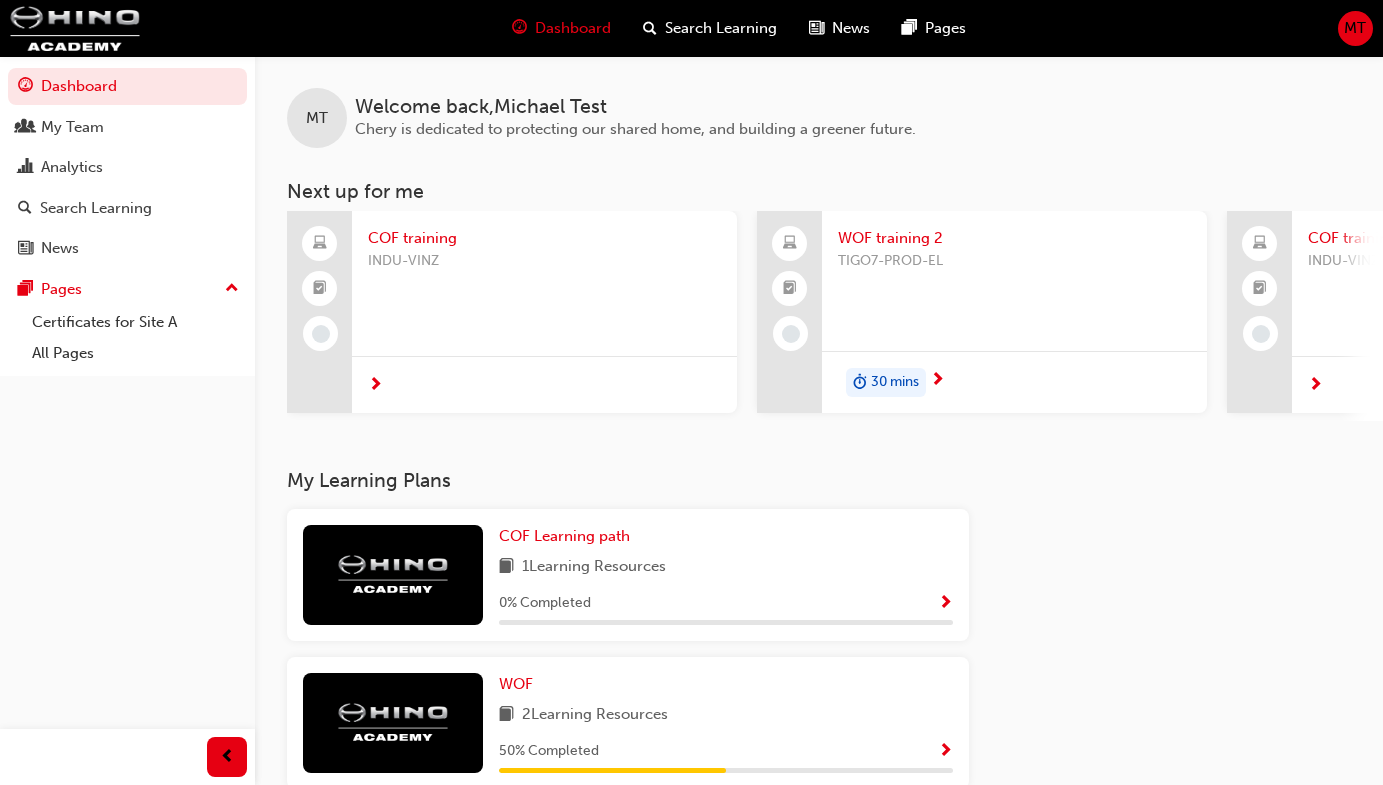 click on "MT" at bounding box center (1355, 28) 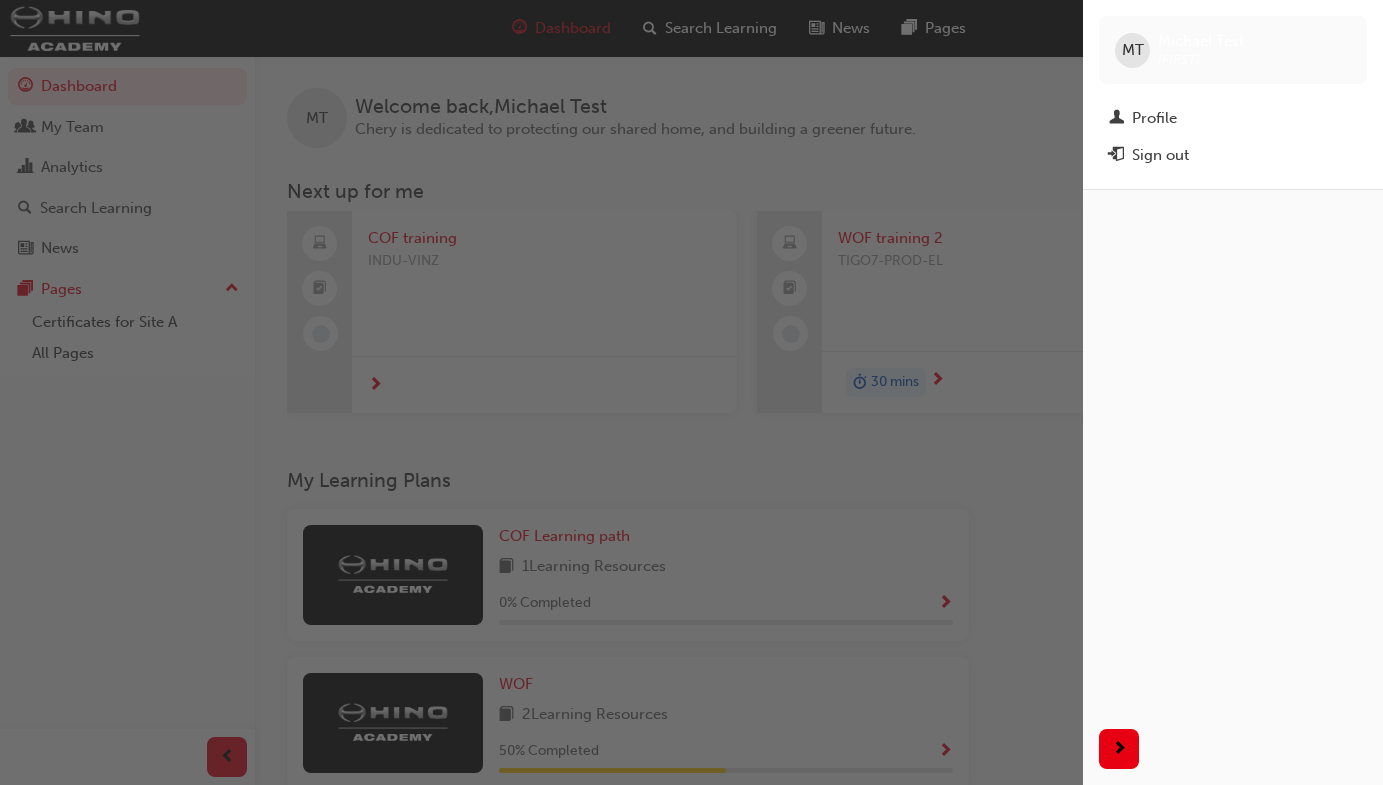 click at bounding box center (541, 392) 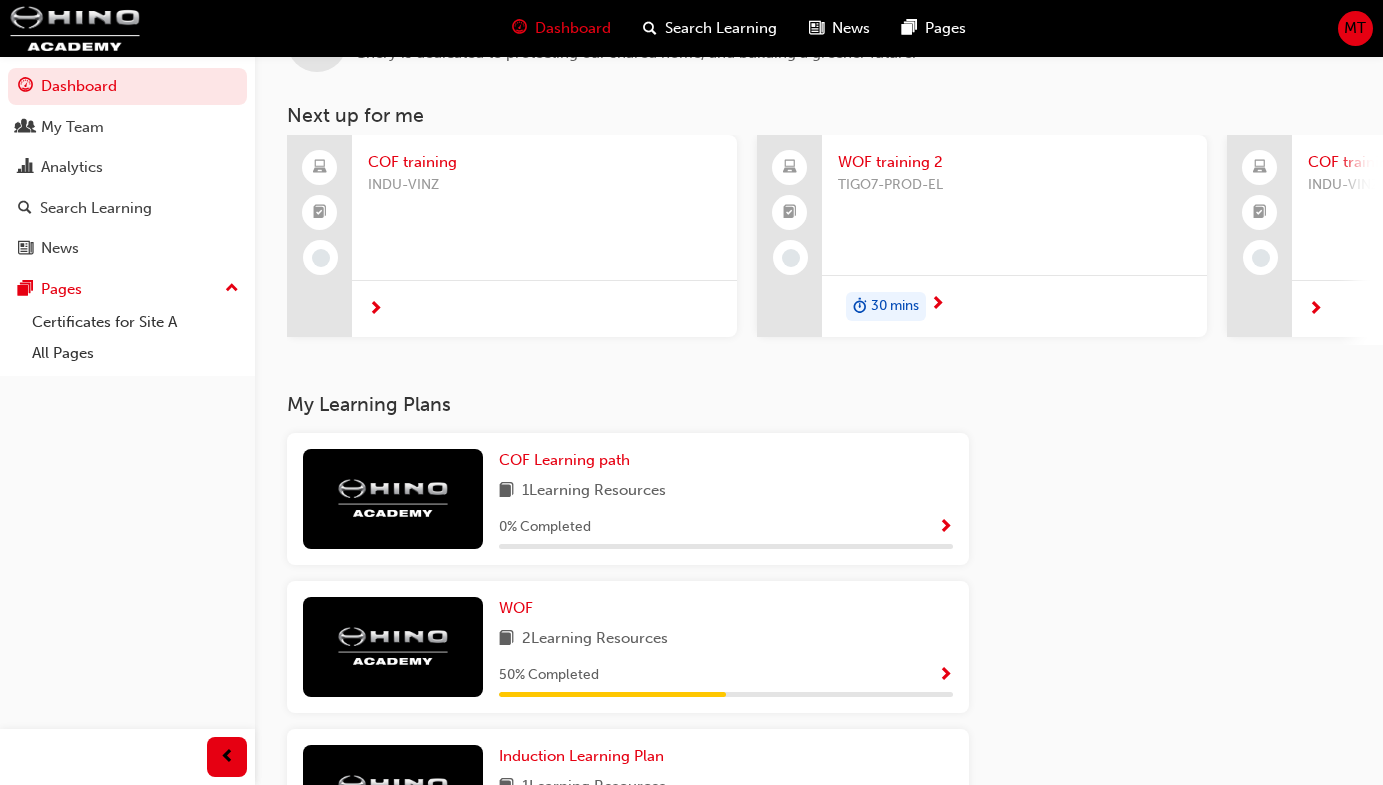 scroll, scrollTop: 0, scrollLeft: 0, axis: both 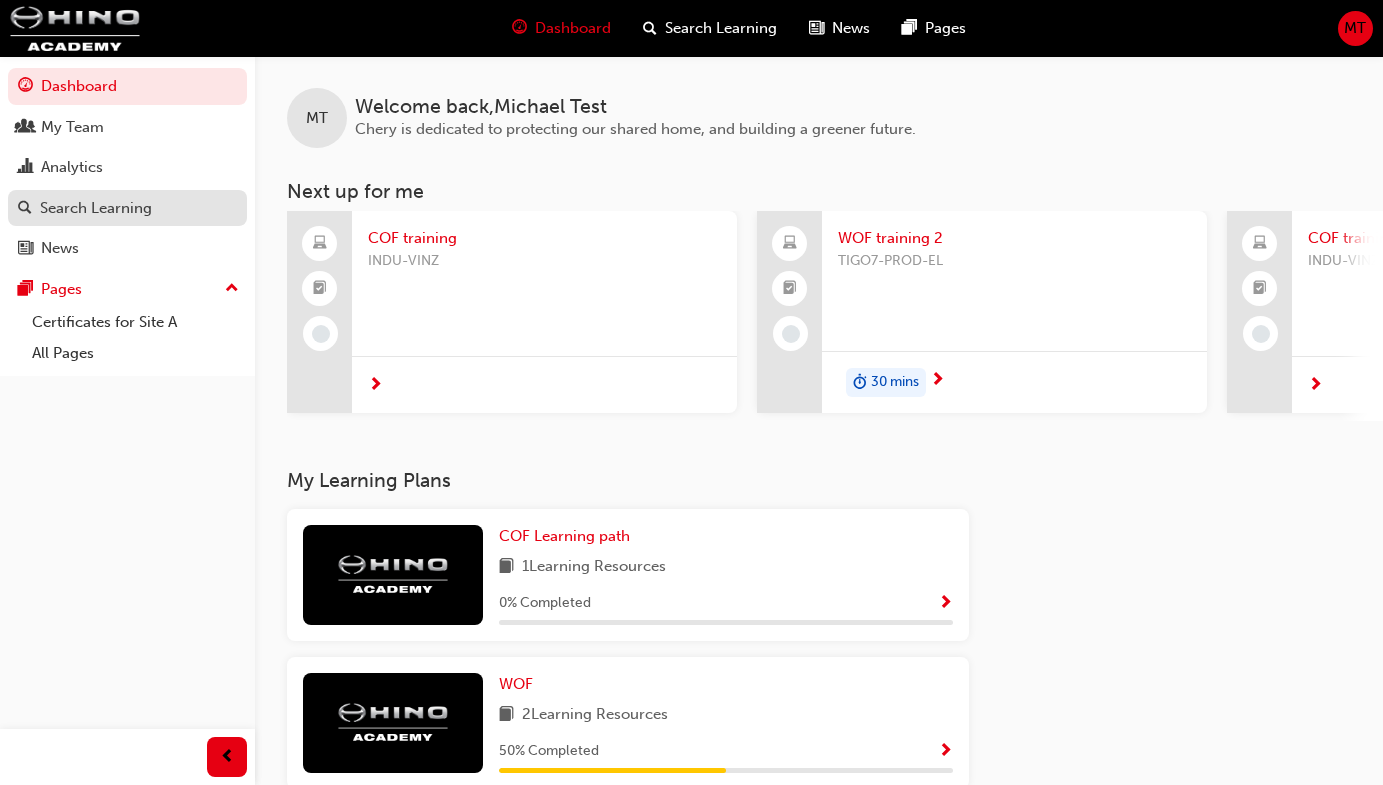 click on "Search Learning" at bounding box center (96, 208) 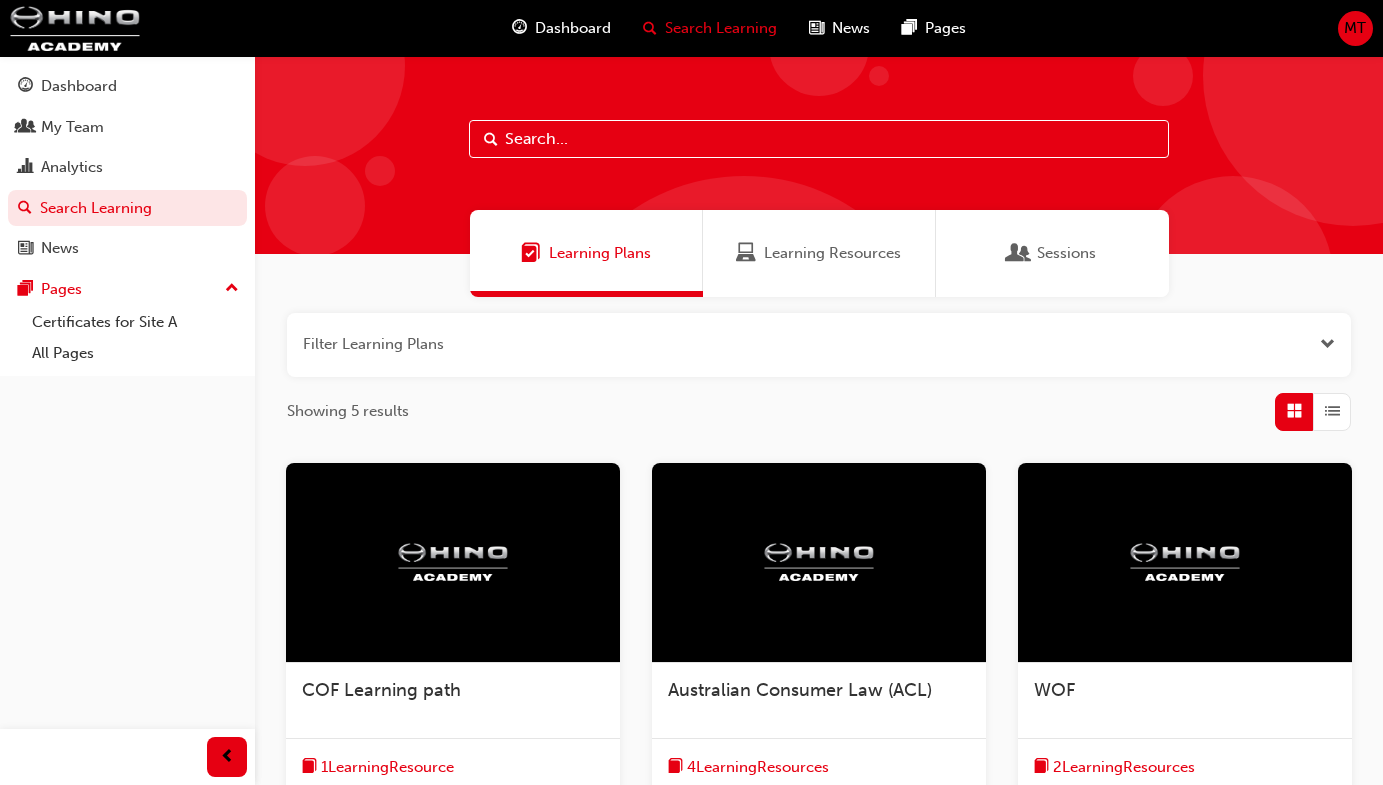 click at bounding box center [453, 563] 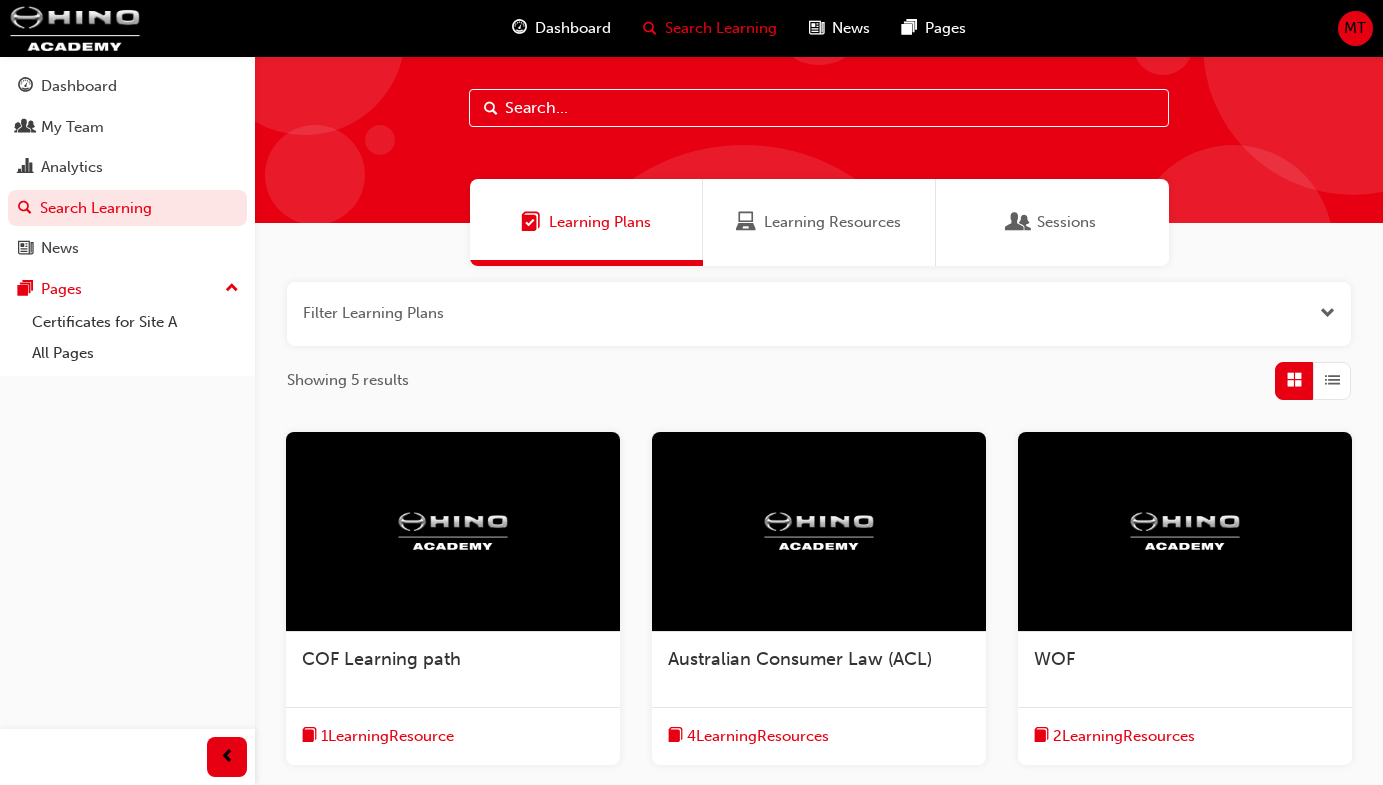 scroll, scrollTop: 26, scrollLeft: 0, axis: vertical 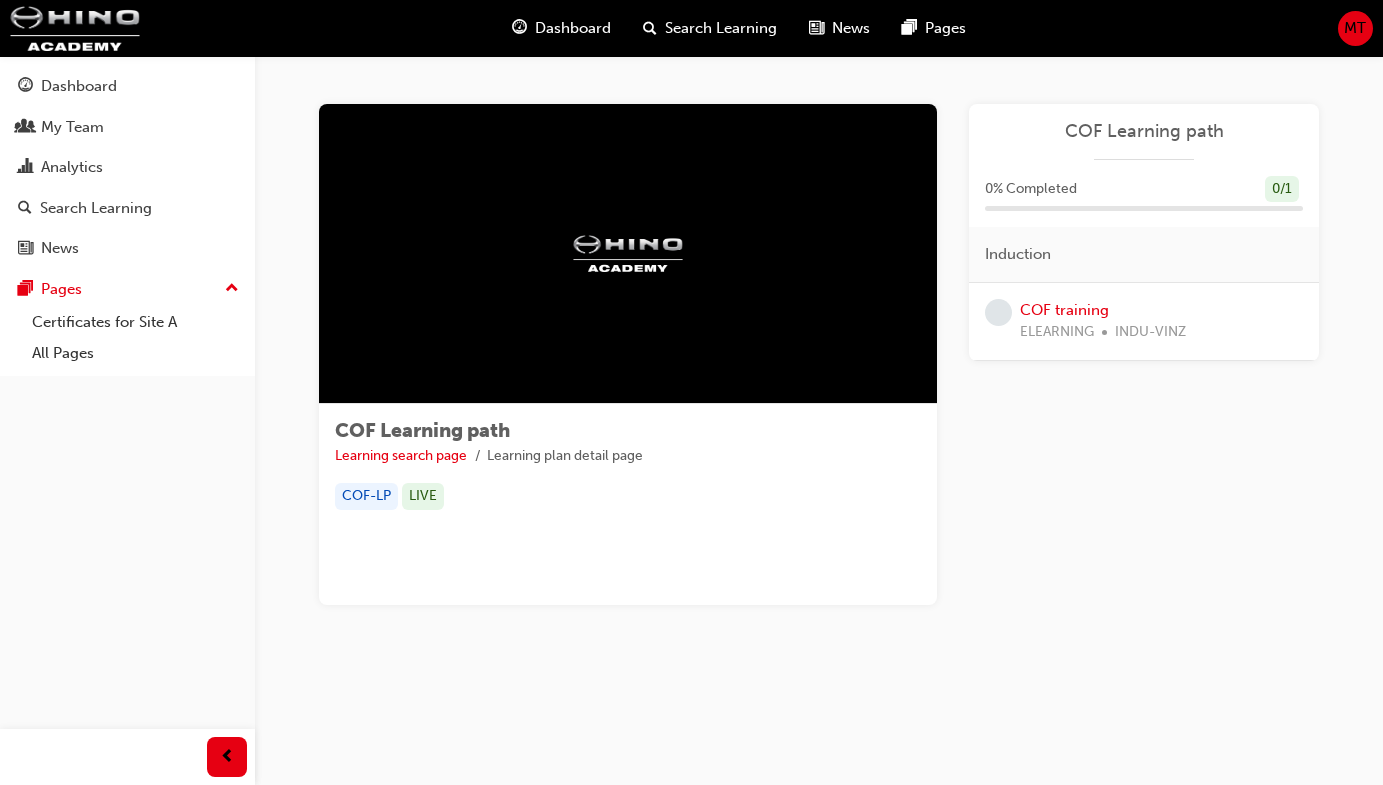 click on "MT" at bounding box center [1355, 28] 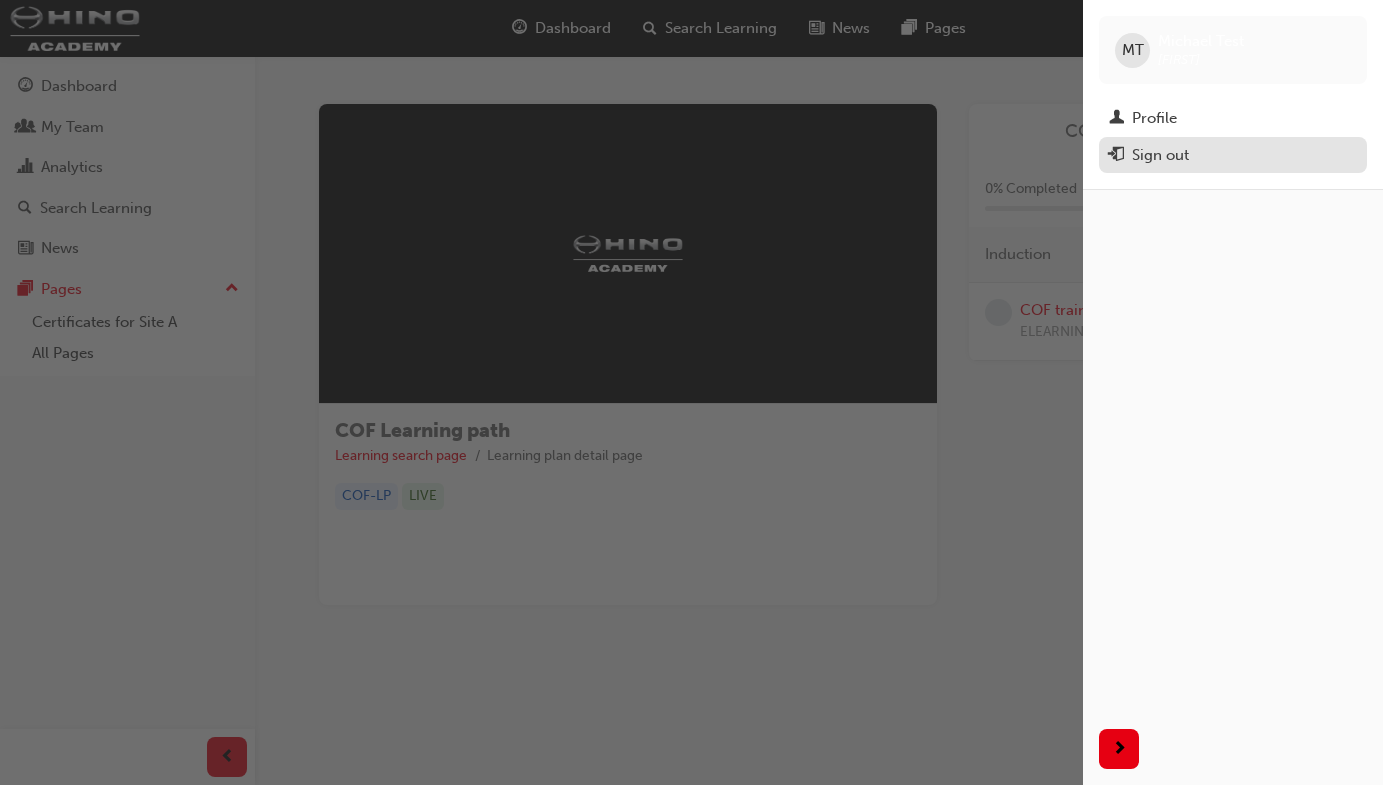 click on "Sign out" at bounding box center [1160, 155] 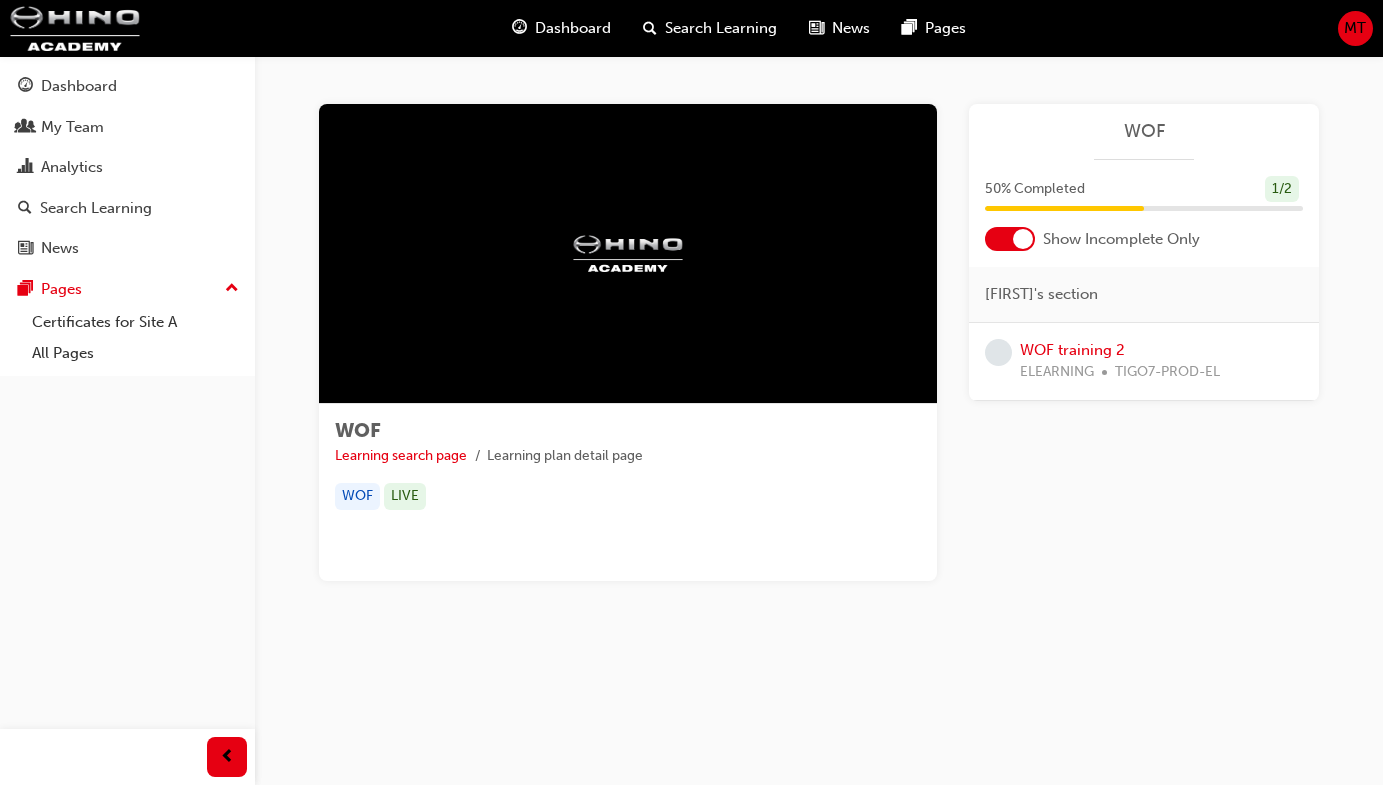 scroll, scrollTop: 0, scrollLeft: 0, axis: both 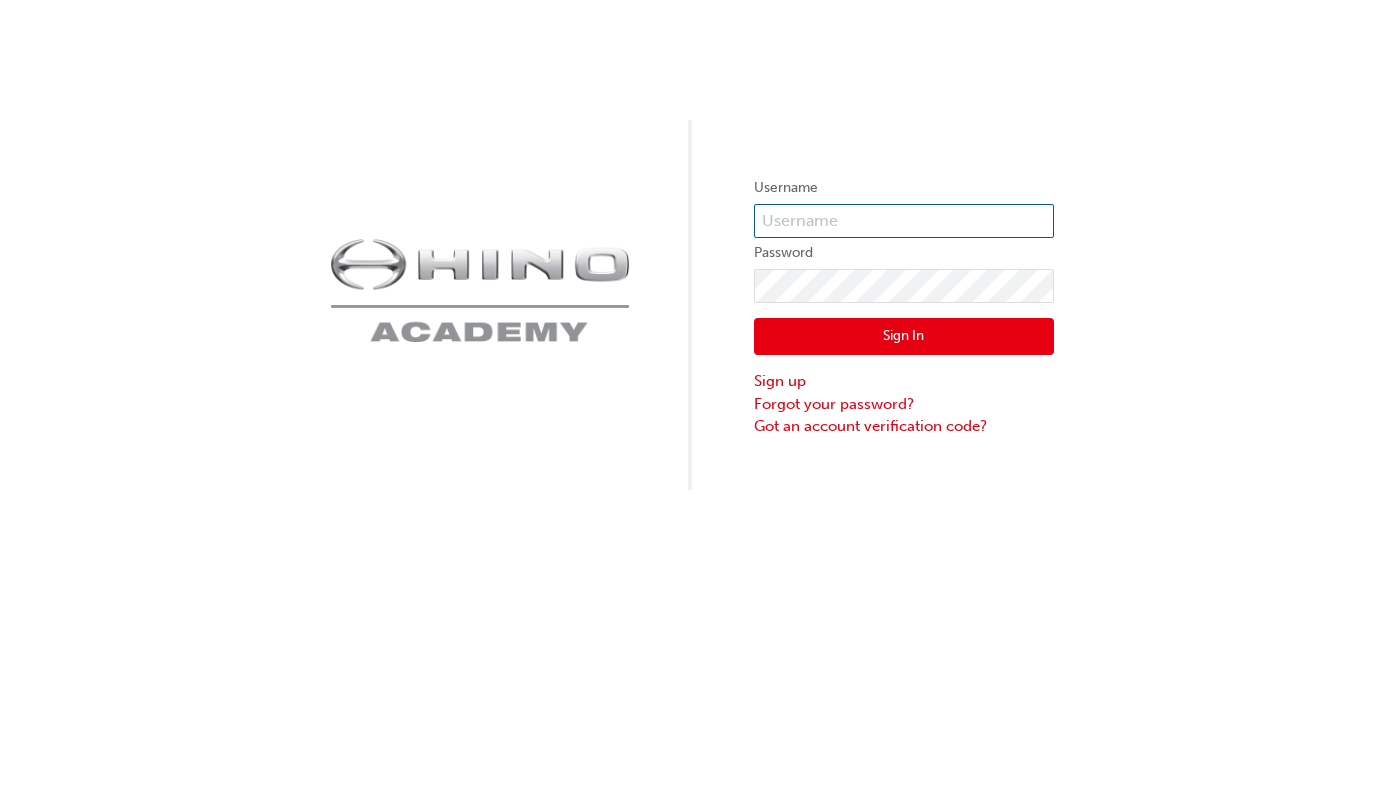 click at bounding box center [904, 221] 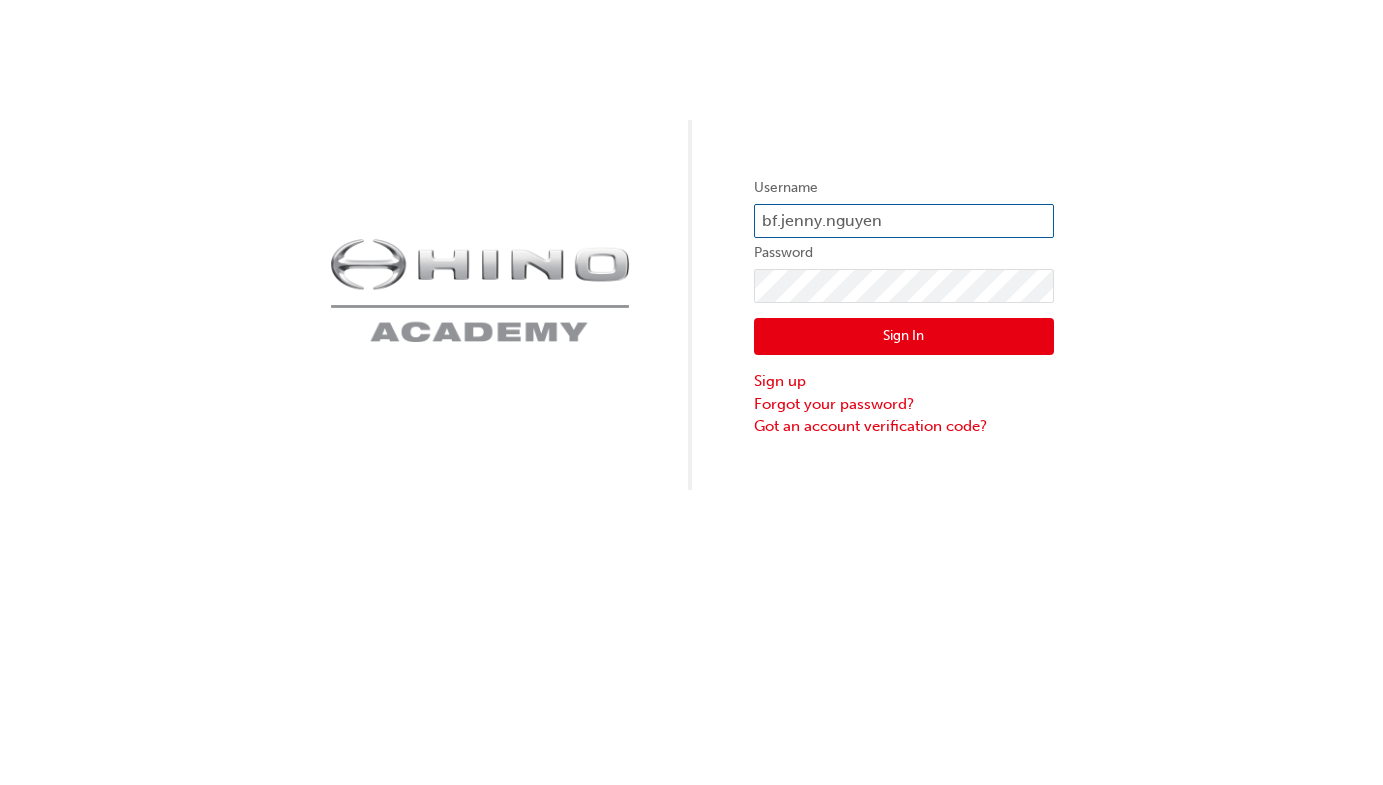 click on "Sign In" at bounding box center (904, 337) 